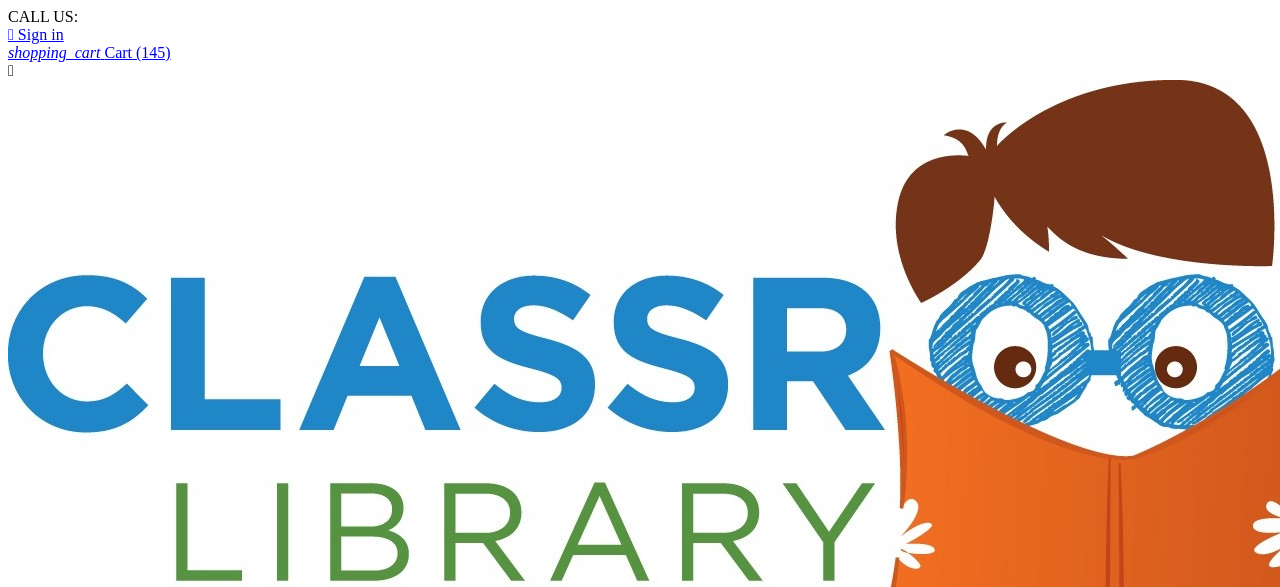 scroll, scrollTop: 0, scrollLeft: 0, axis: both 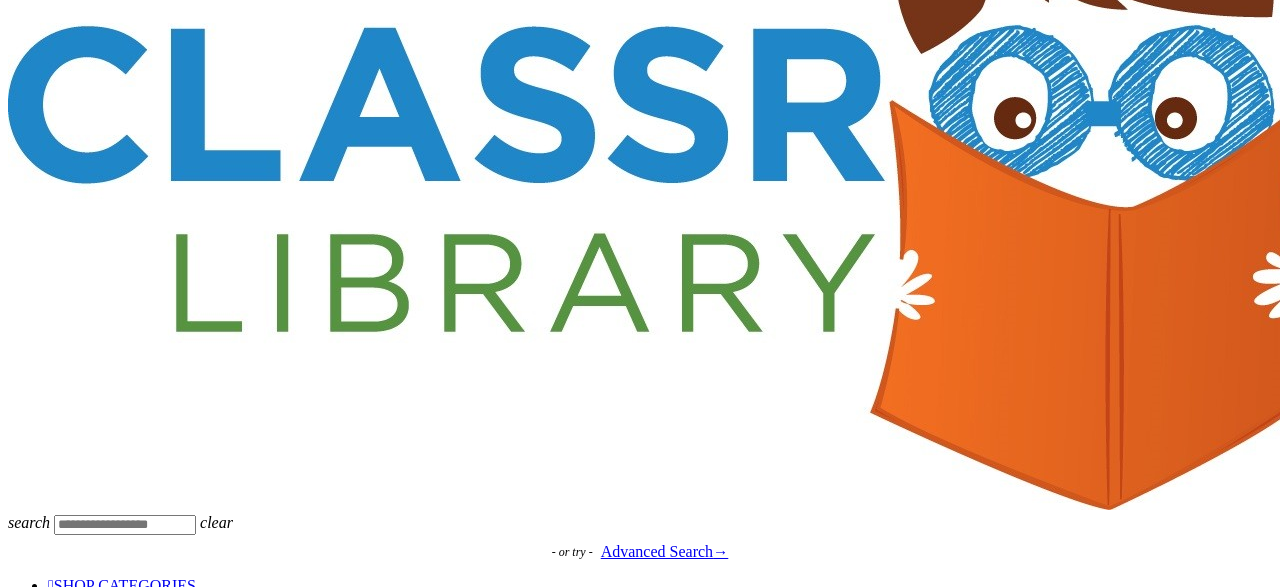 click on "delete" at bounding box center (67, 1928) 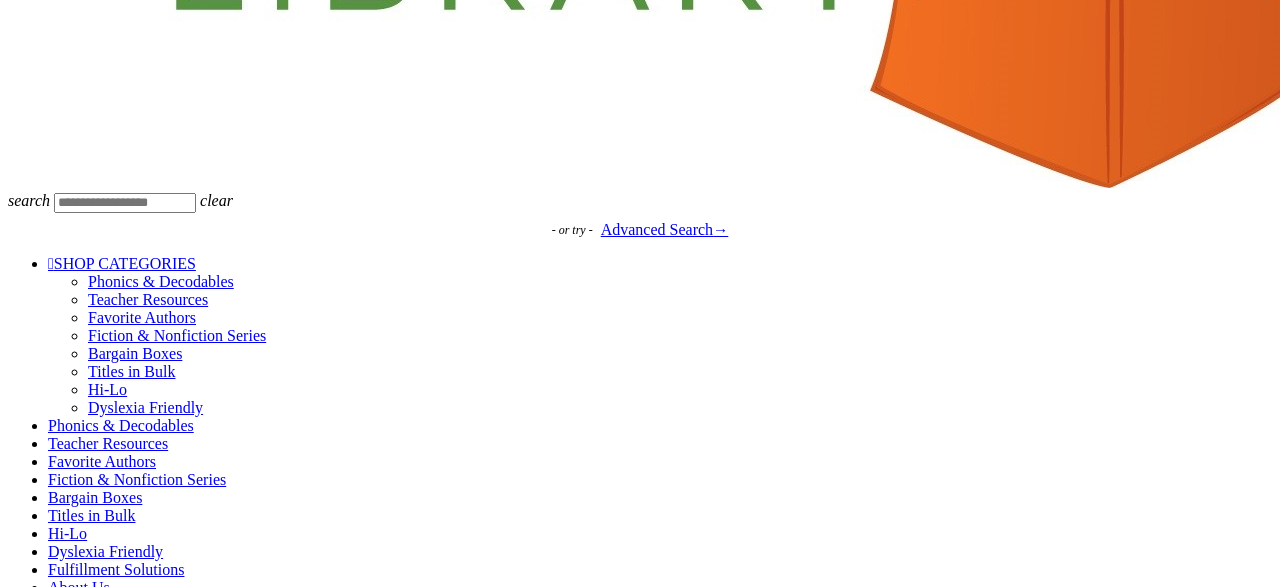 scroll, scrollTop: 574, scrollLeft: 0, axis: vertical 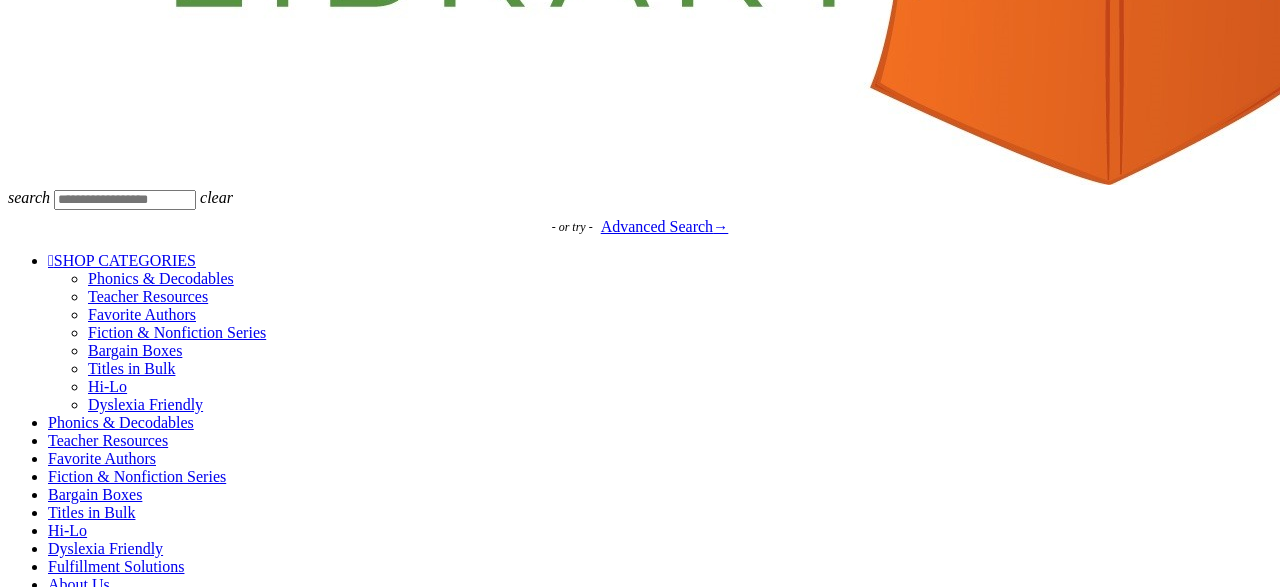 click at bounding box center [72, 1288] 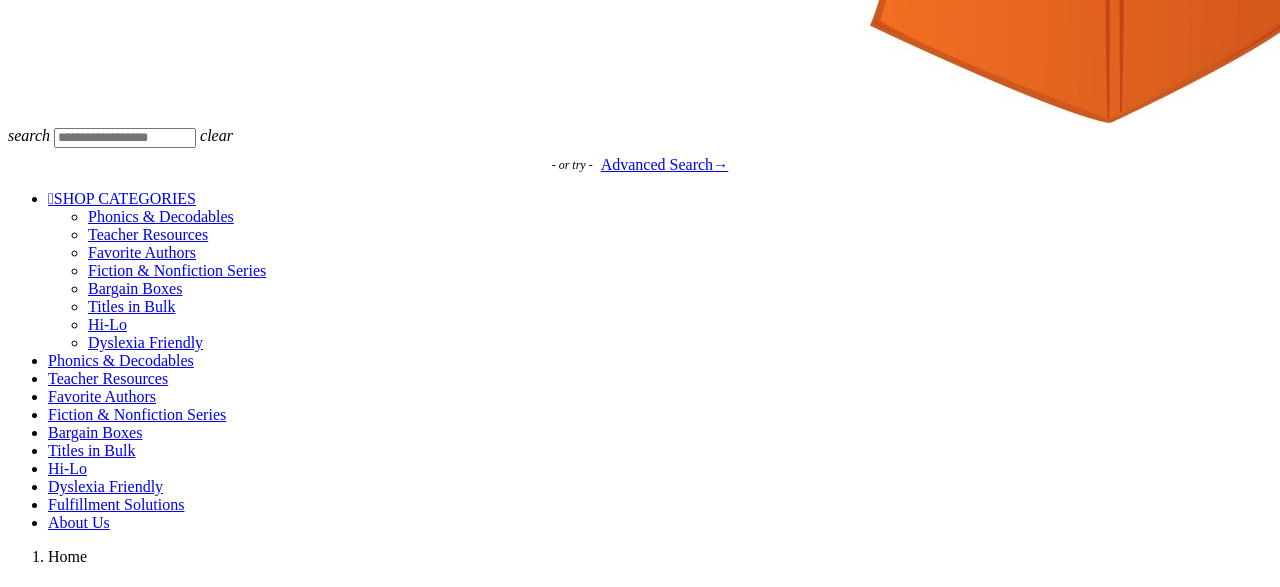 scroll, scrollTop: 574, scrollLeft: 0, axis: vertical 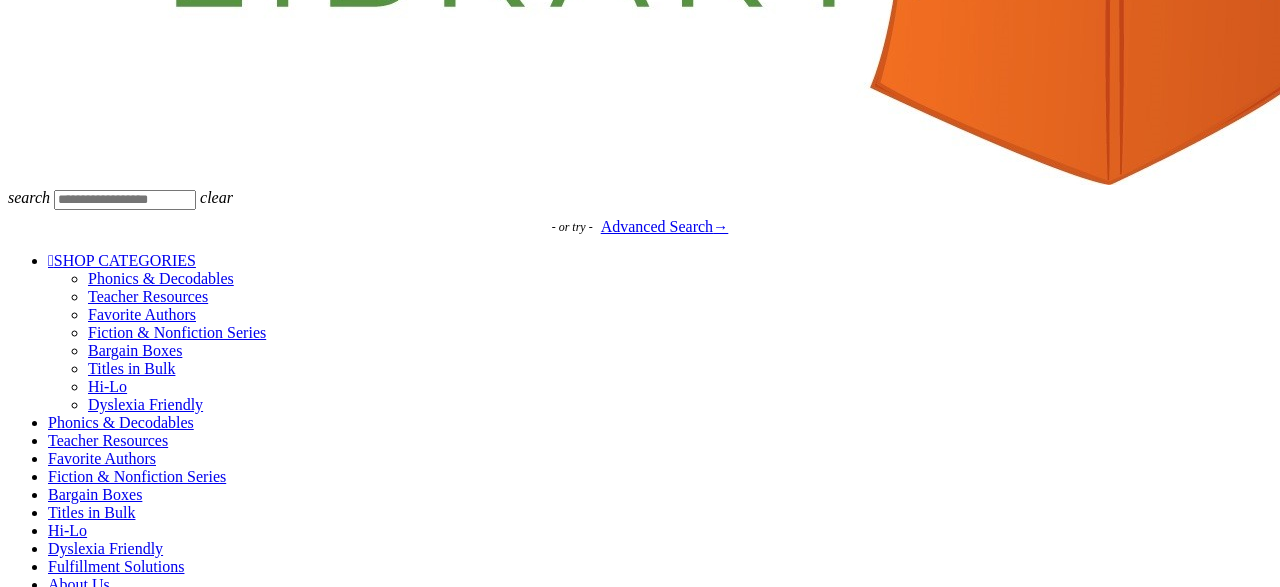click at bounding box center [72, 1288] 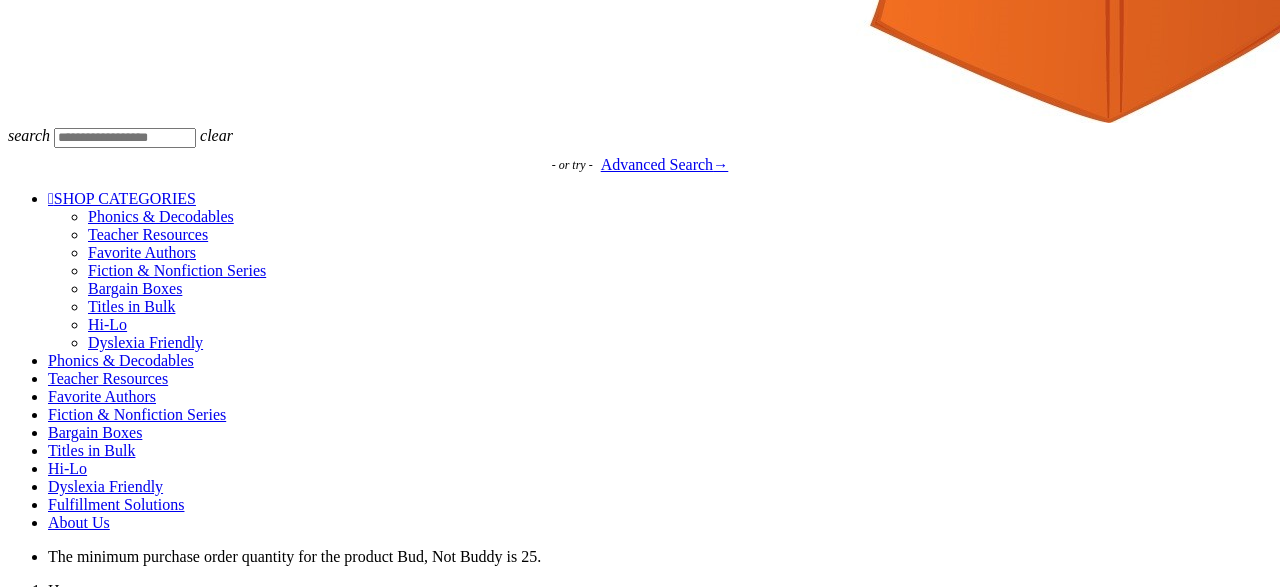 click at bounding box center (72, 1260) 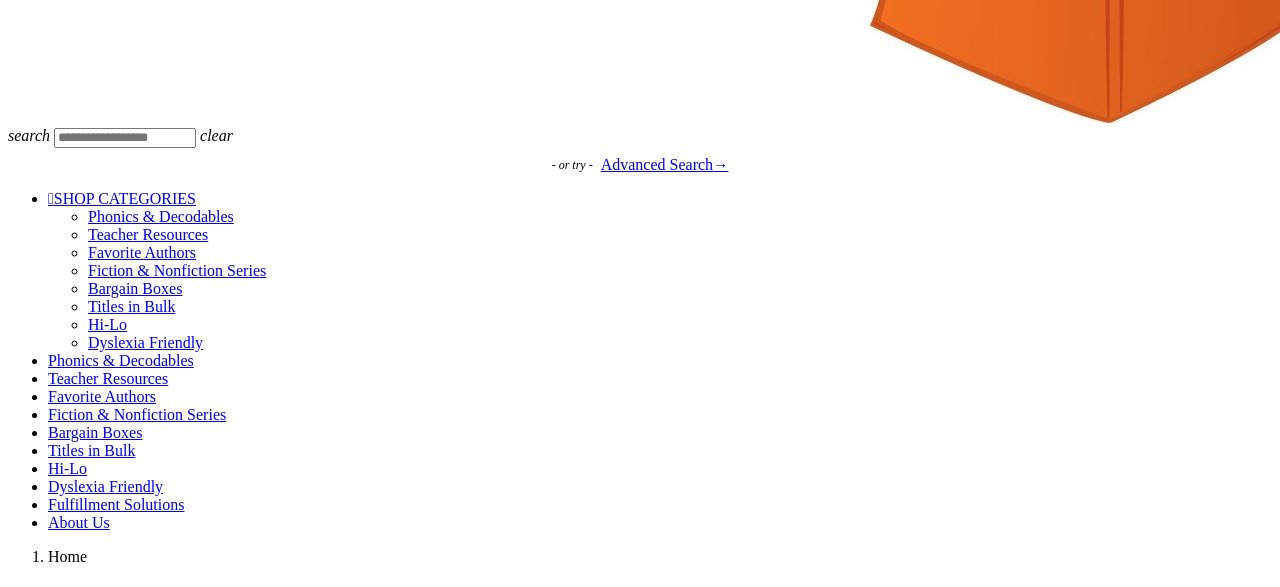 scroll, scrollTop: 574, scrollLeft: 0, axis: vertical 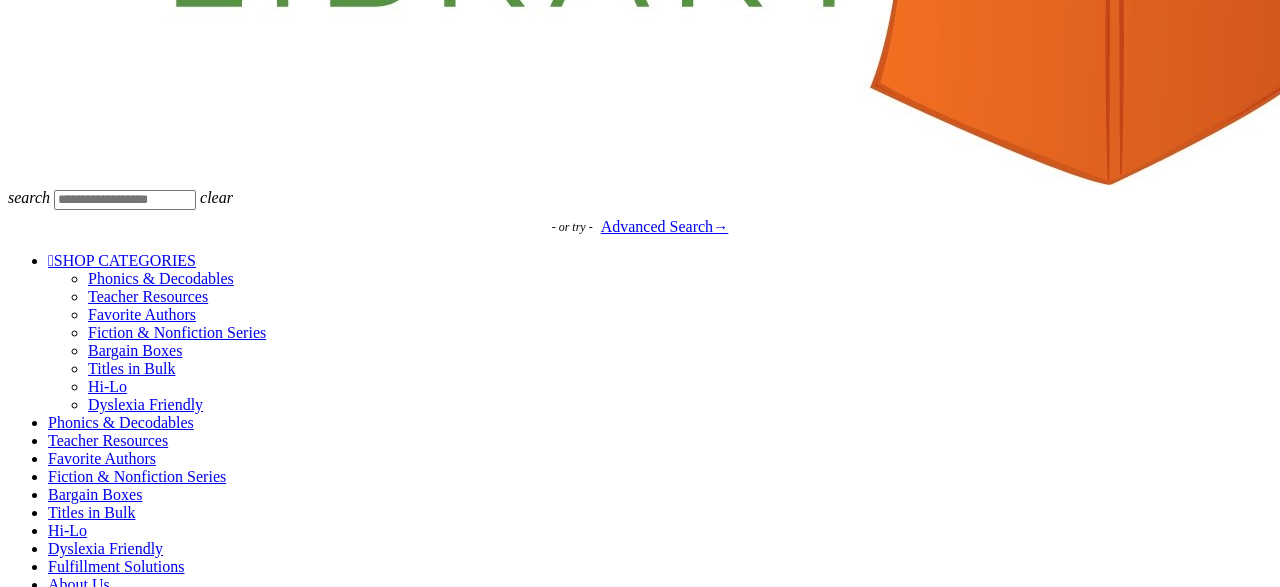 click on "**" at bounding box center [119, 2119] 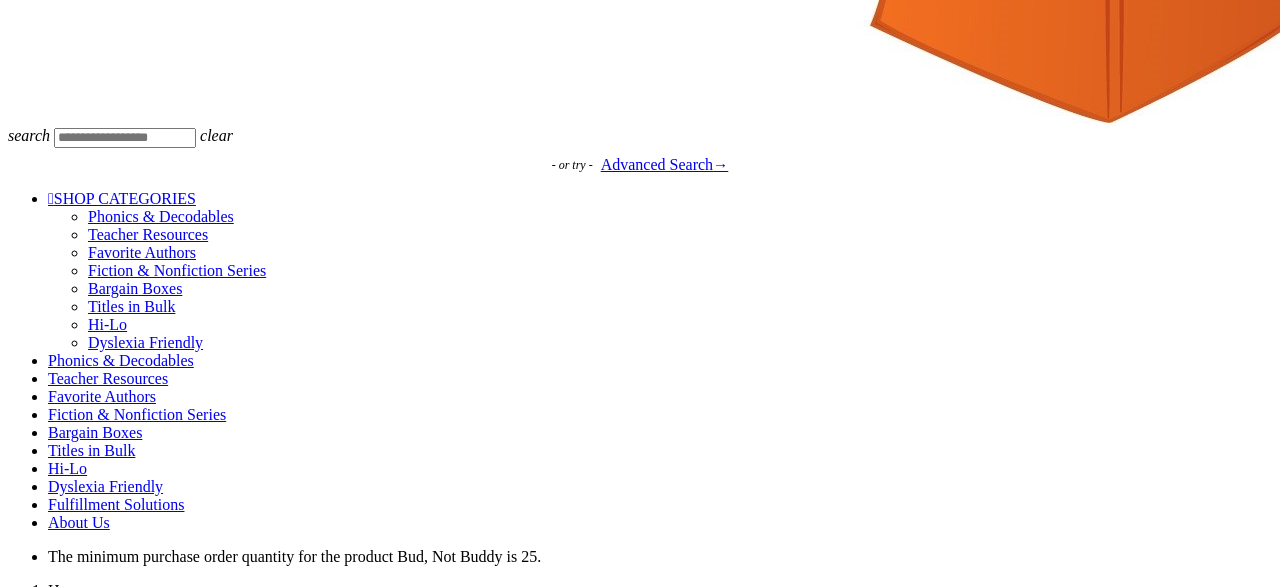click on "$134.75" at bounding box center (74, 1272) 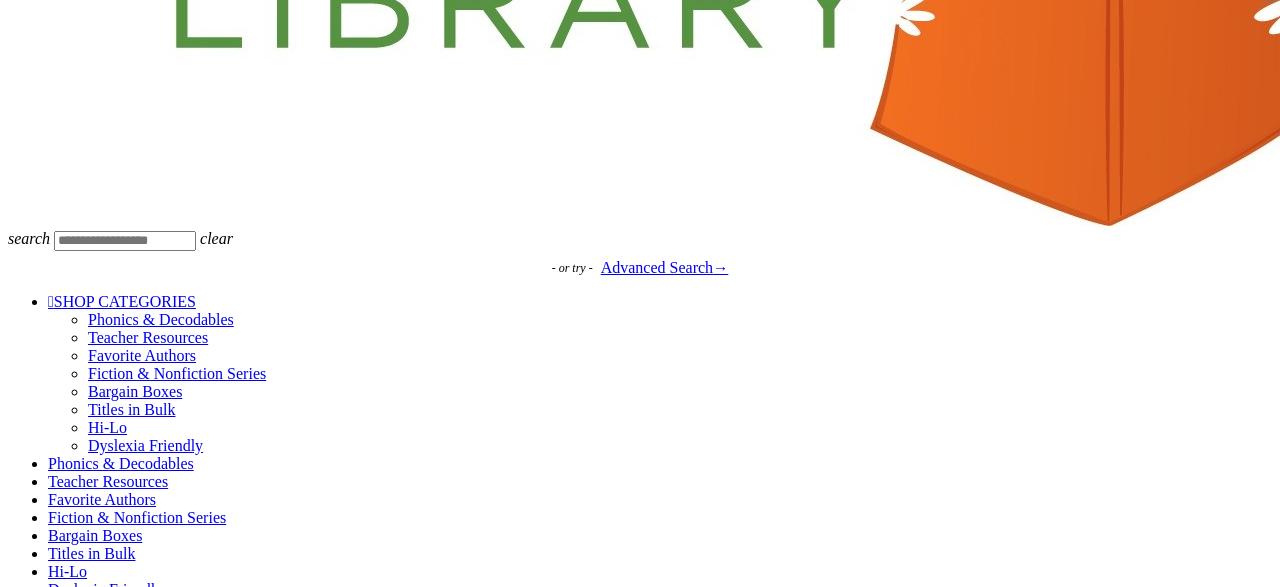 scroll, scrollTop: 538, scrollLeft: 0, axis: vertical 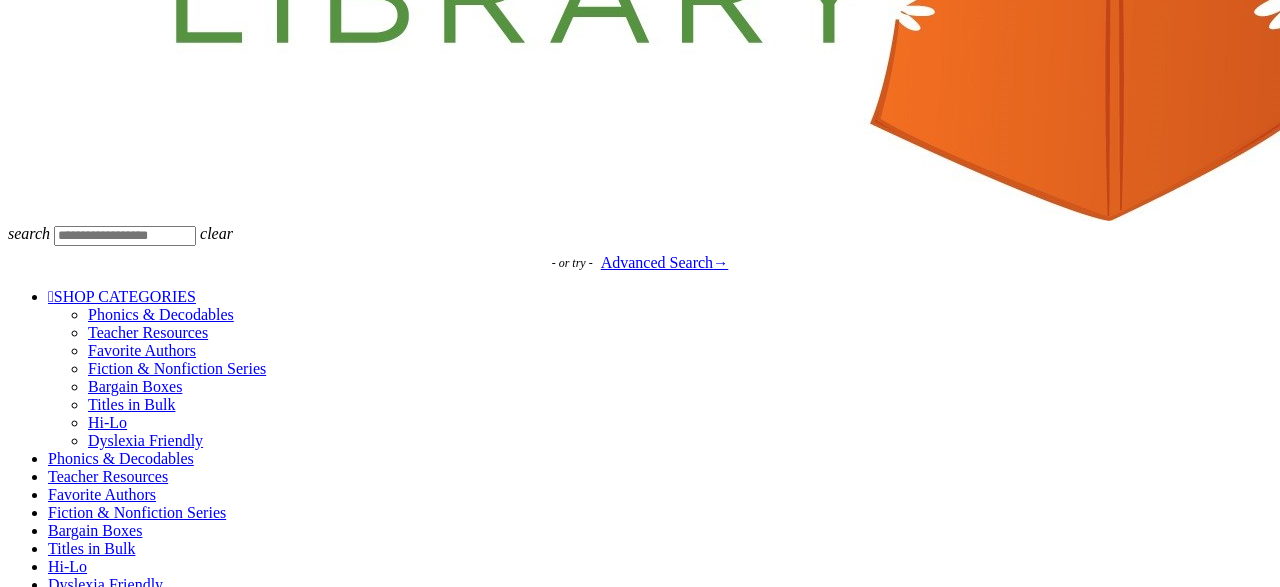 click on "delete" at bounding box center (67, 1958) 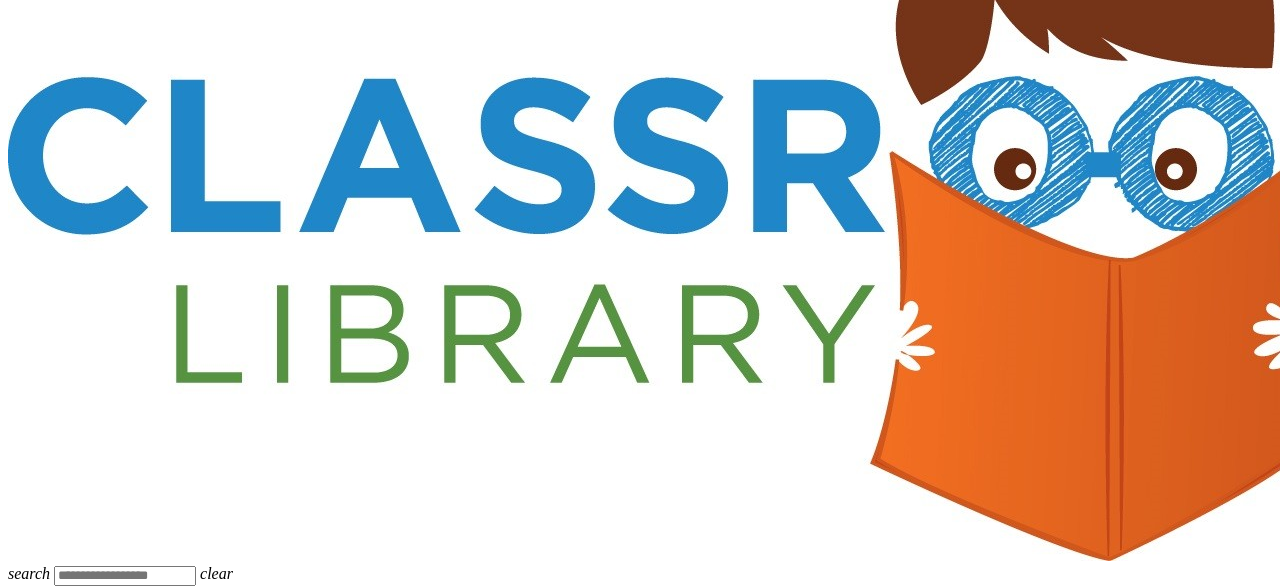 scroll, scrollTop: 206, scrollLeft: 0, axis: vertical 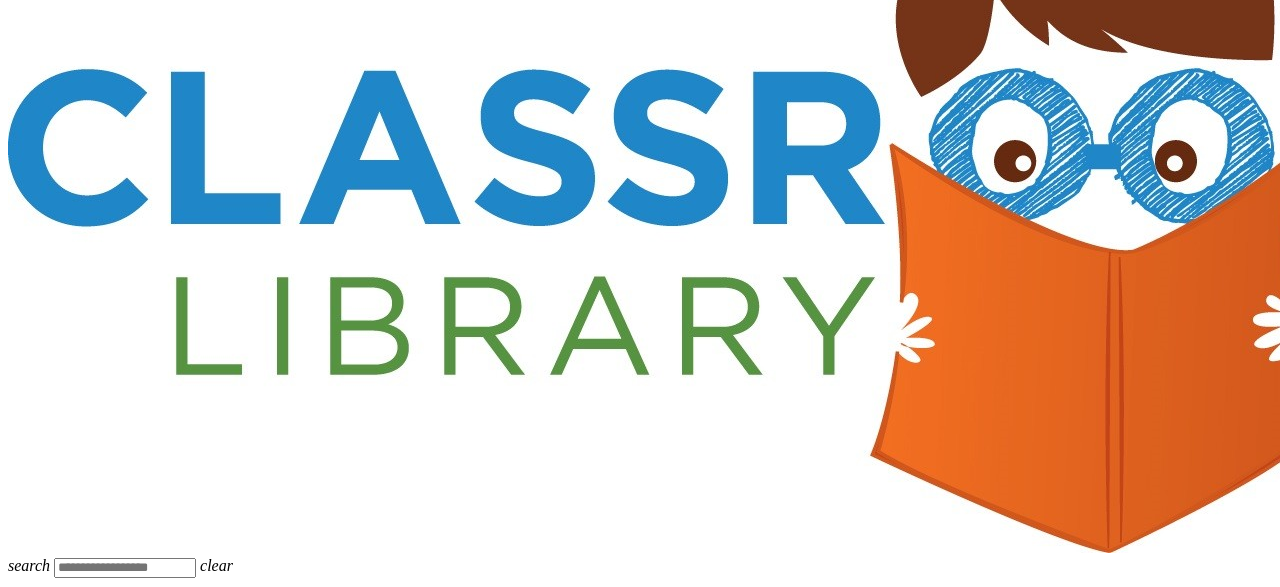 click at bounding box center [72, 1656] 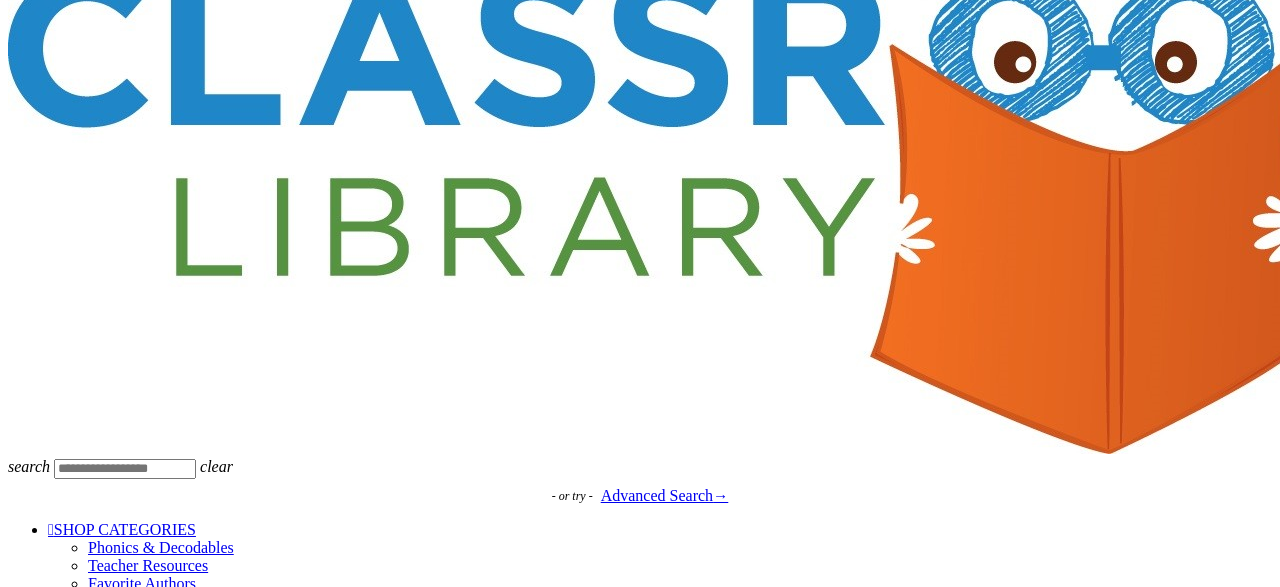 scroll, scrollTop: 313, scrollLeft: 0, axis: vertical 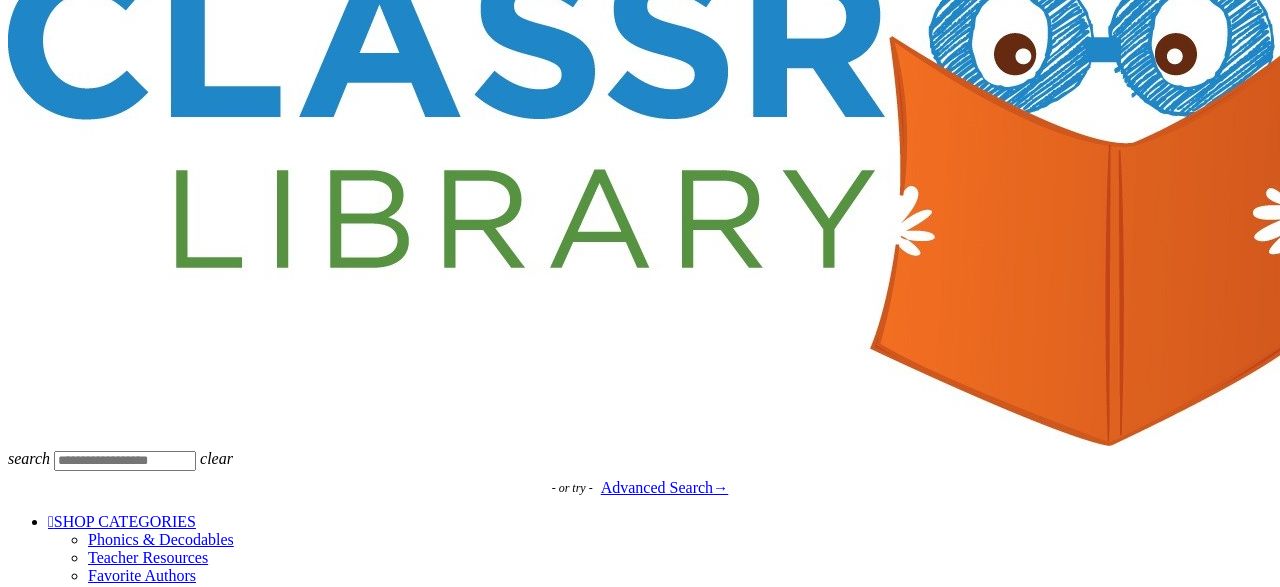 click at bounding box center [72, 1549] 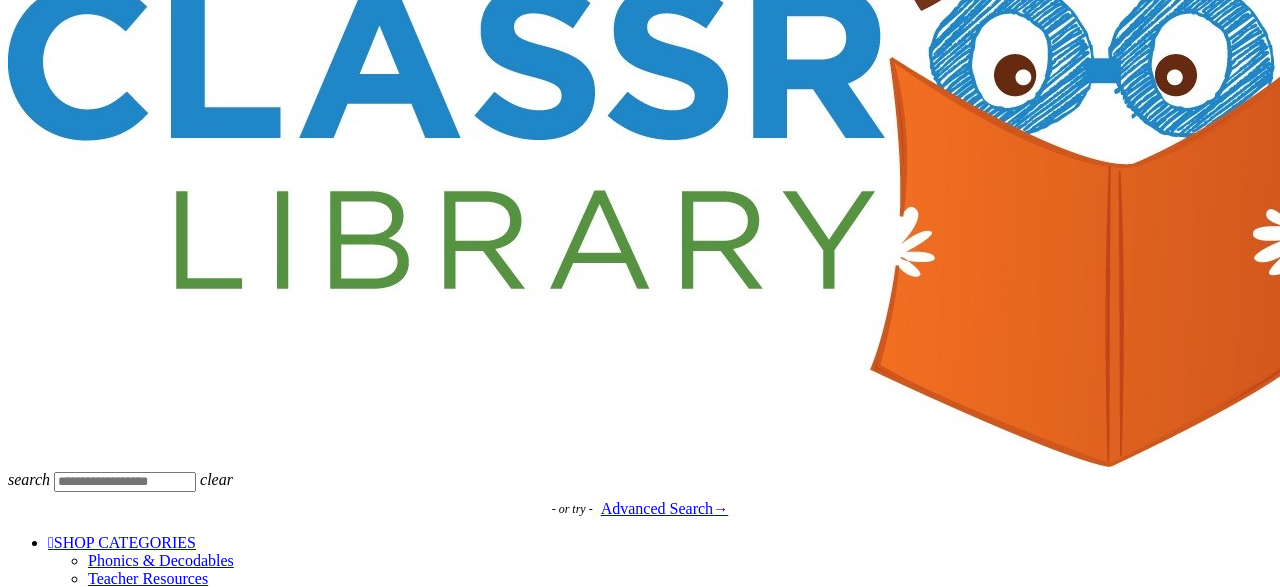 scroll, scrollTop: 311, scrollLeft: 0, axis: vertical 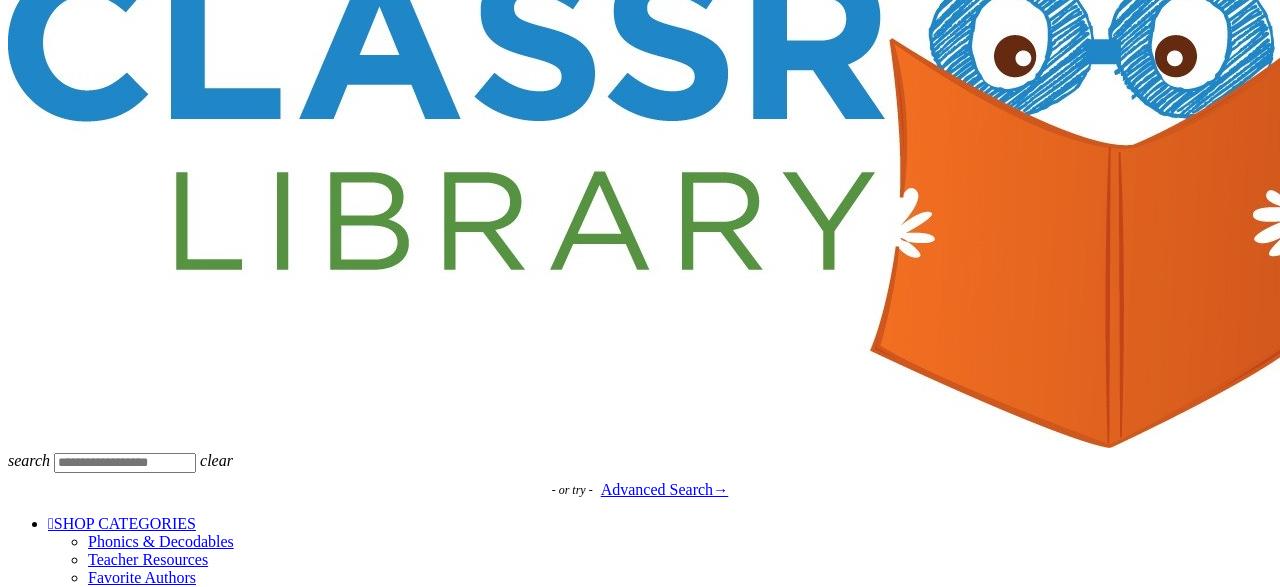 click on "Tsunamis and Other Natural Disasters" at bounding box center [169, 1728] 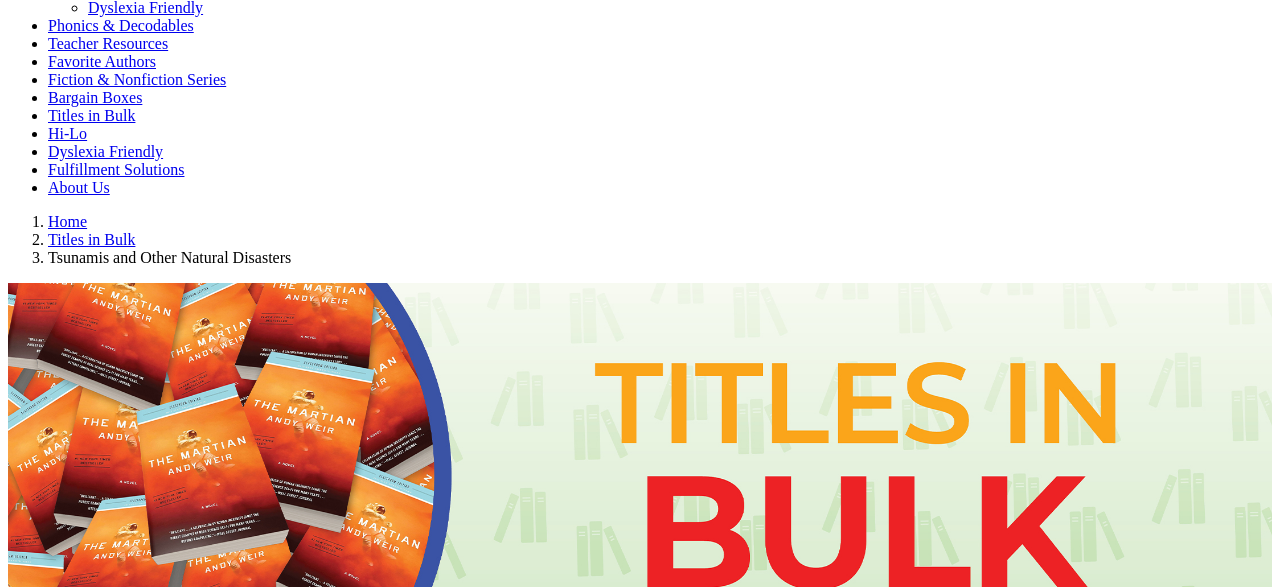 scroll, scrollTop: 994, scrollLeft: 0, axis: vertical 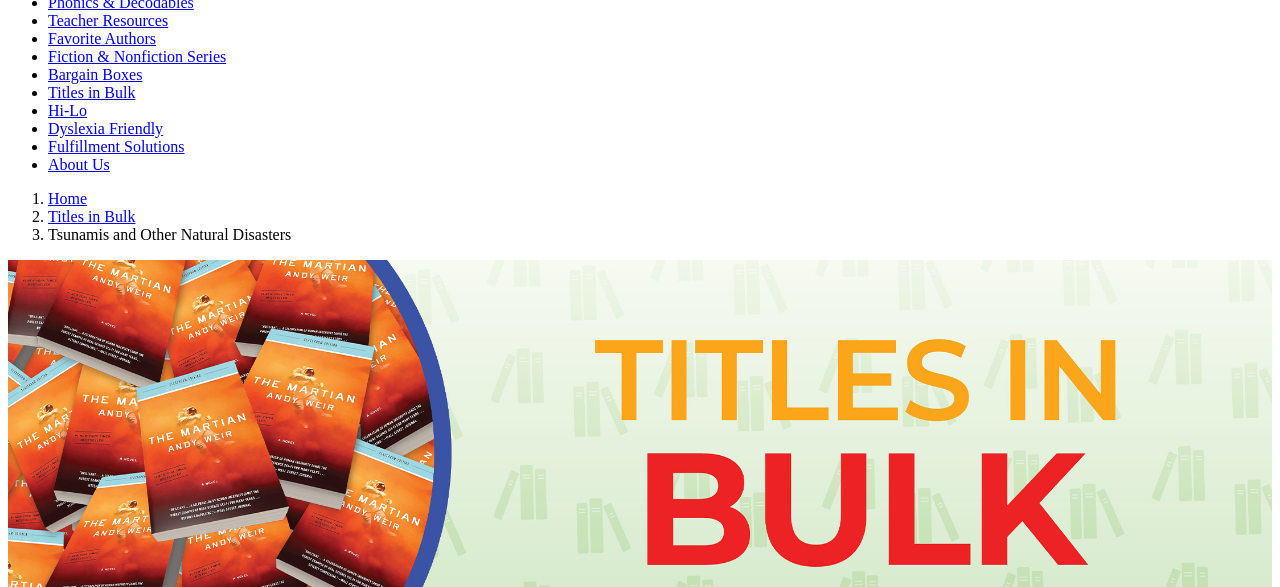 click on "×" at bounding box center (20, 88382) 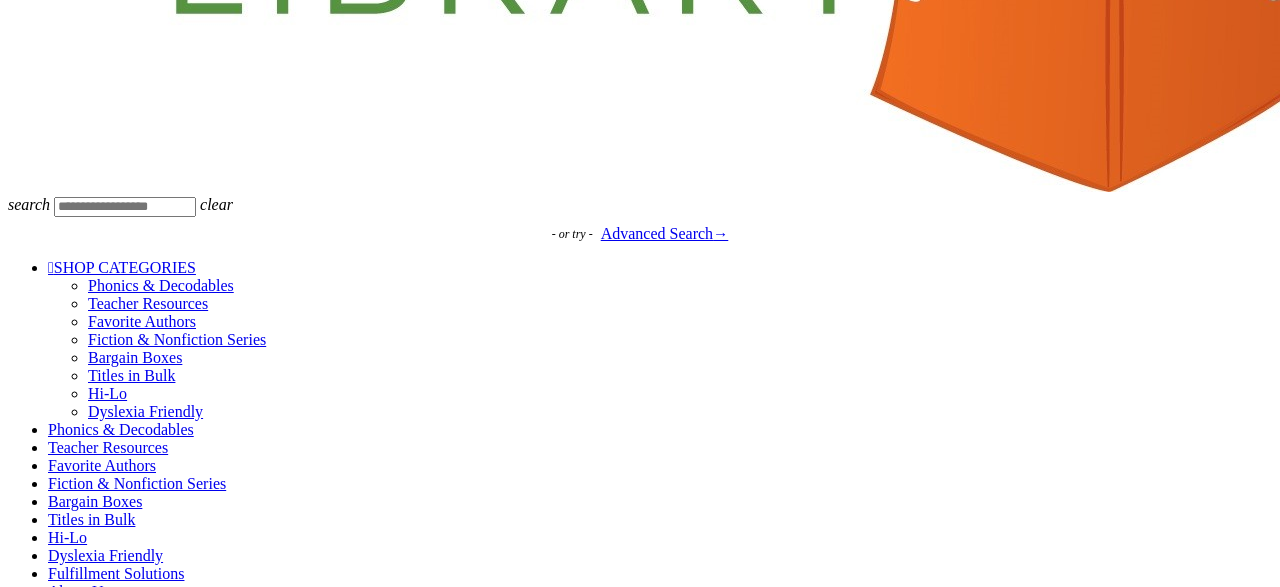 scroll, scrollTop: 583, scrollLeft: 0, axis: vertical 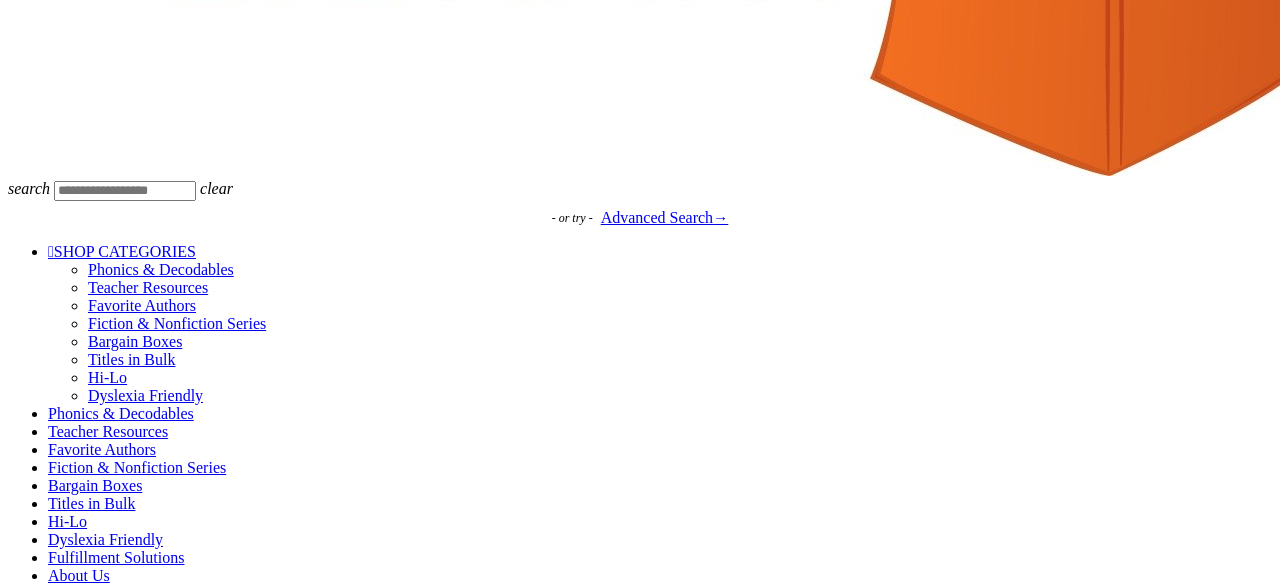 click on "search" at bounding box center [640, 2047] 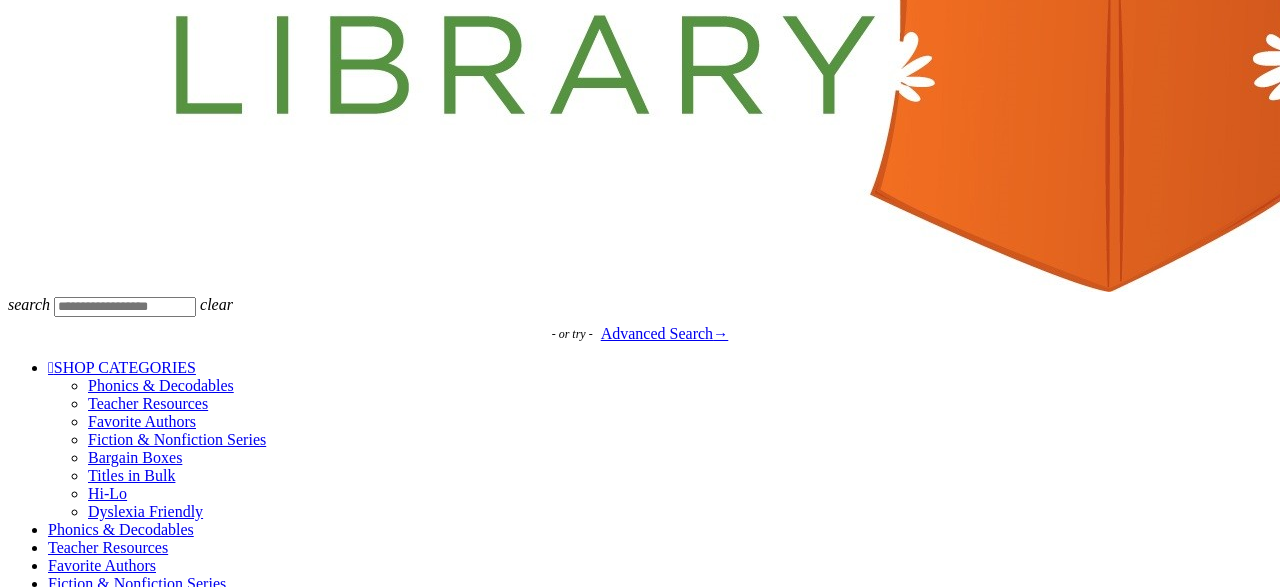 scroll, scrollTop: 460, scrollLeft: 0, axis: vertical 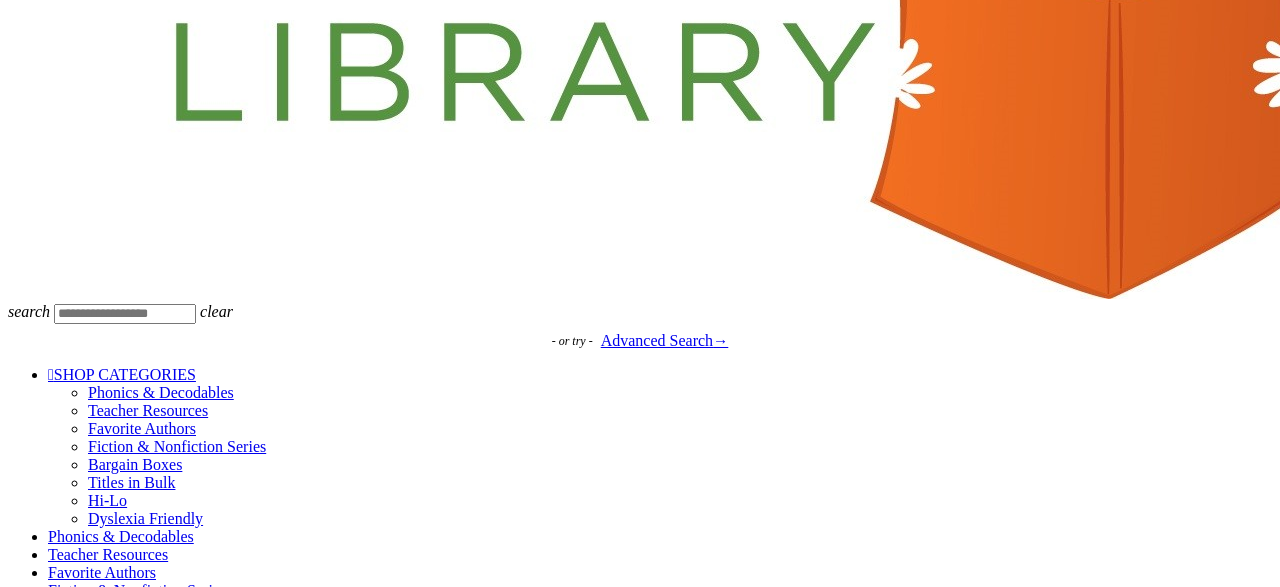 drag, startPoint x: 857, startPoint y: 273, endPoint x: 372, endPoint y: 277, distance: 485.01648 